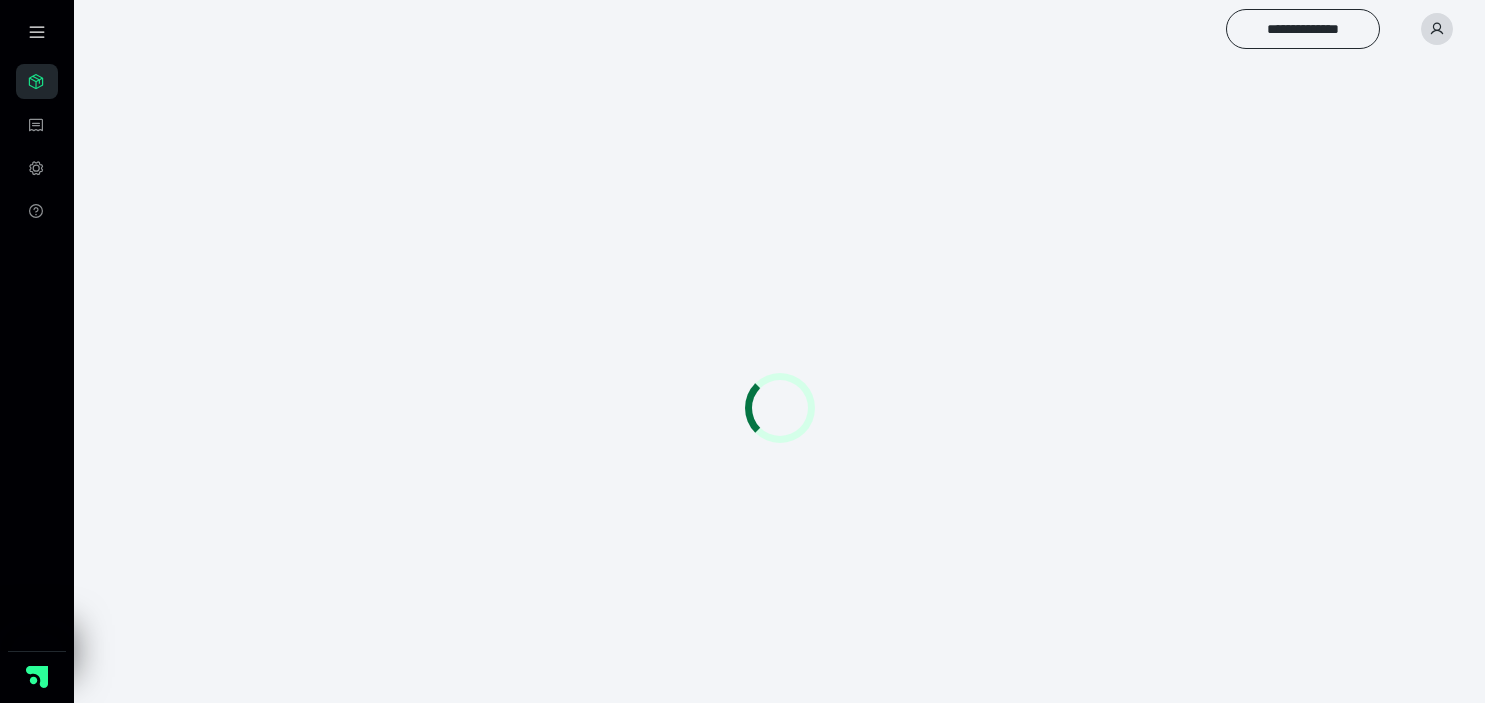 scroll, scrollTop: 0, scrollLeft: 0, axis: both 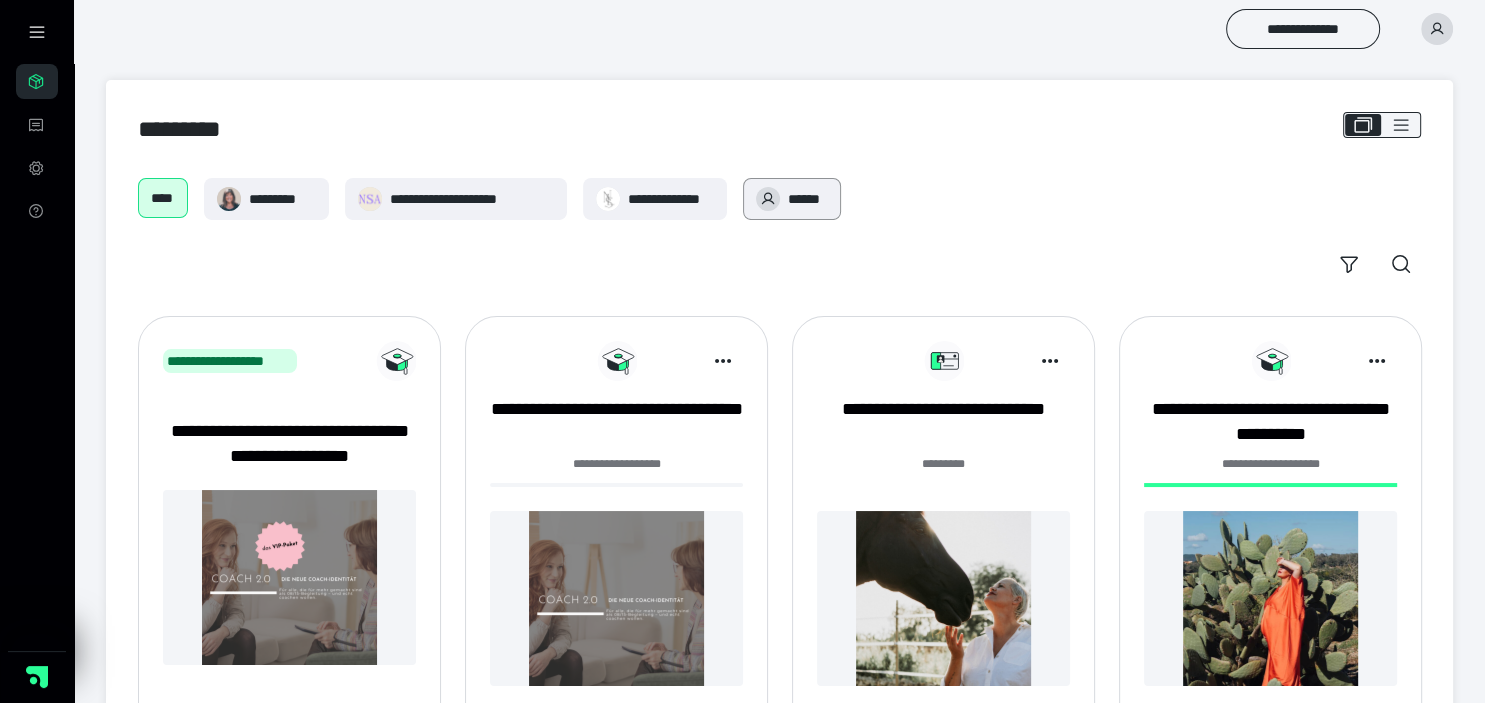 click on "******" at bounding box center (808, 199) 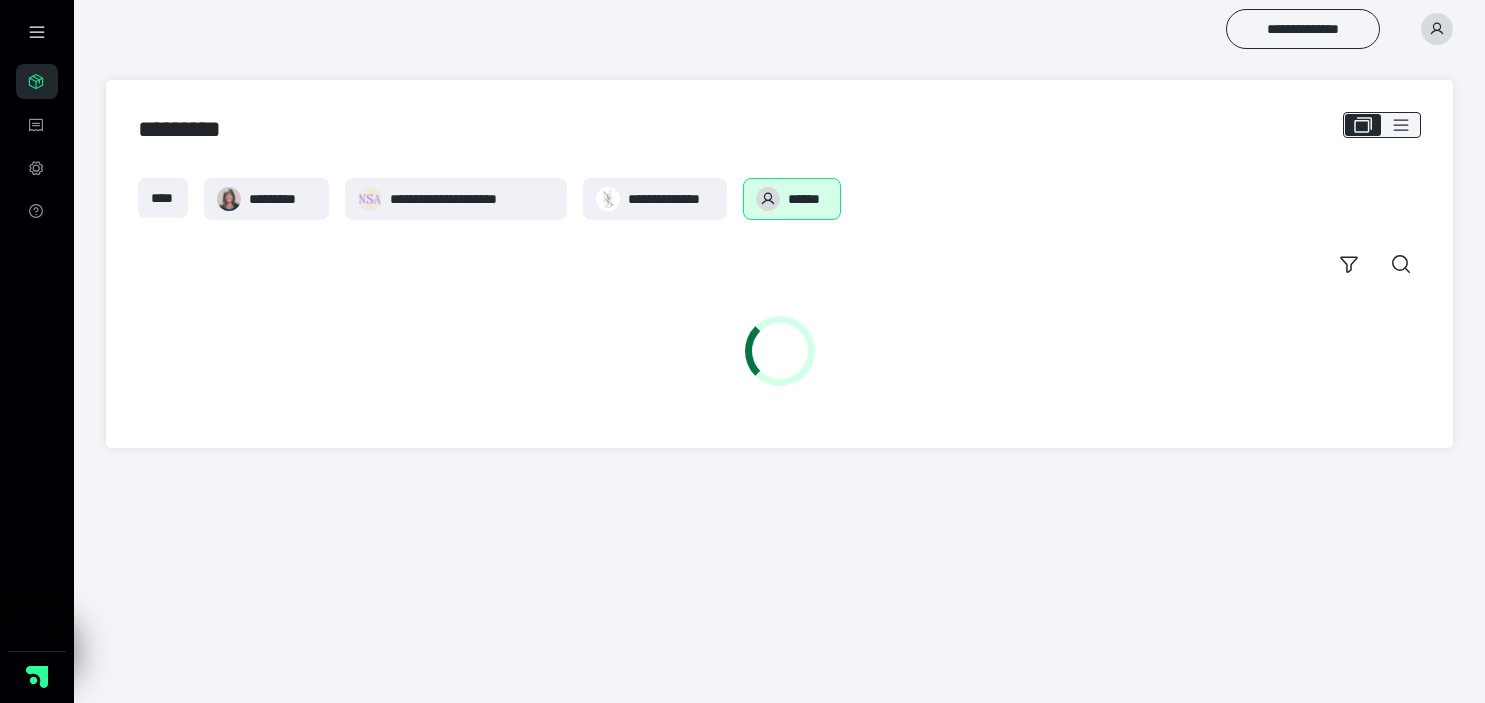 scroll, scrollTop: 0, scrollLeft: 0, axis: both 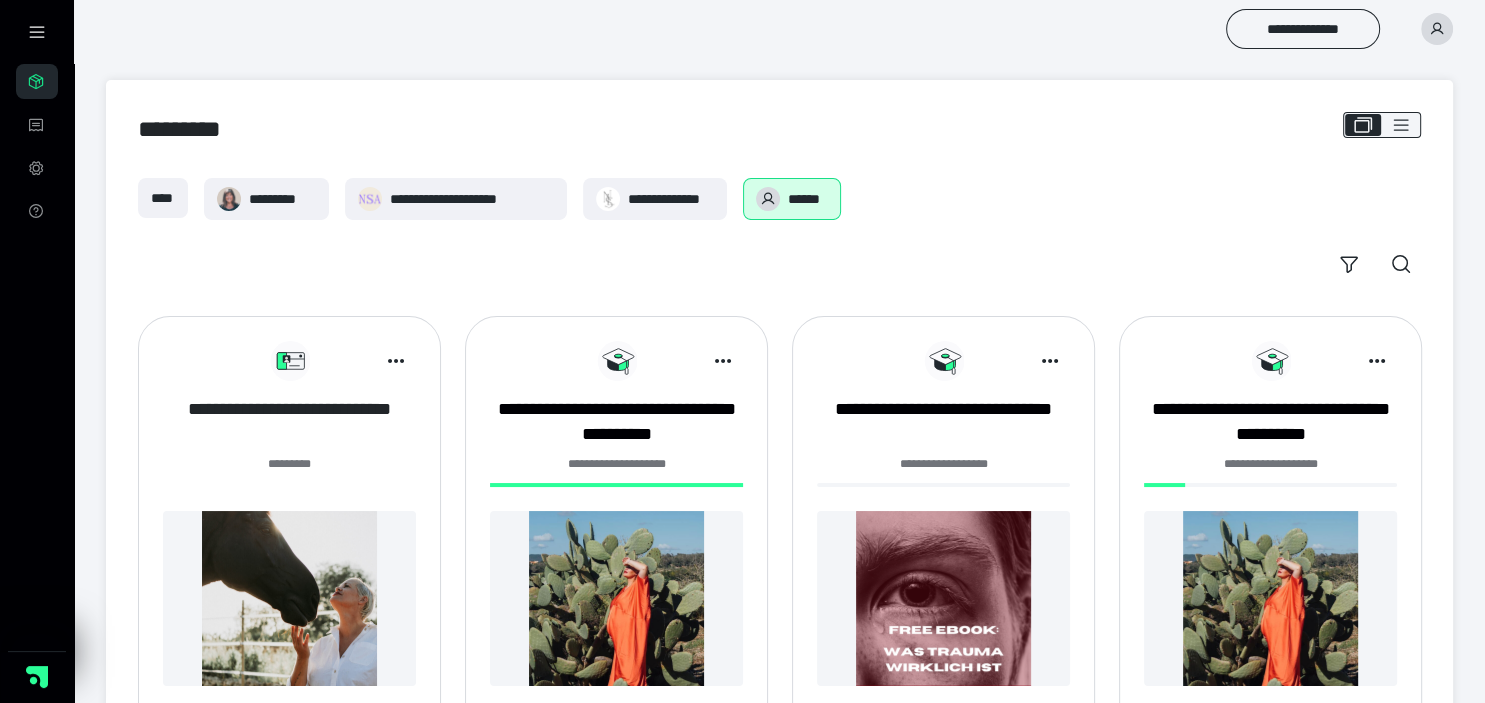 click on "**********" at bounding box center [289, 422] 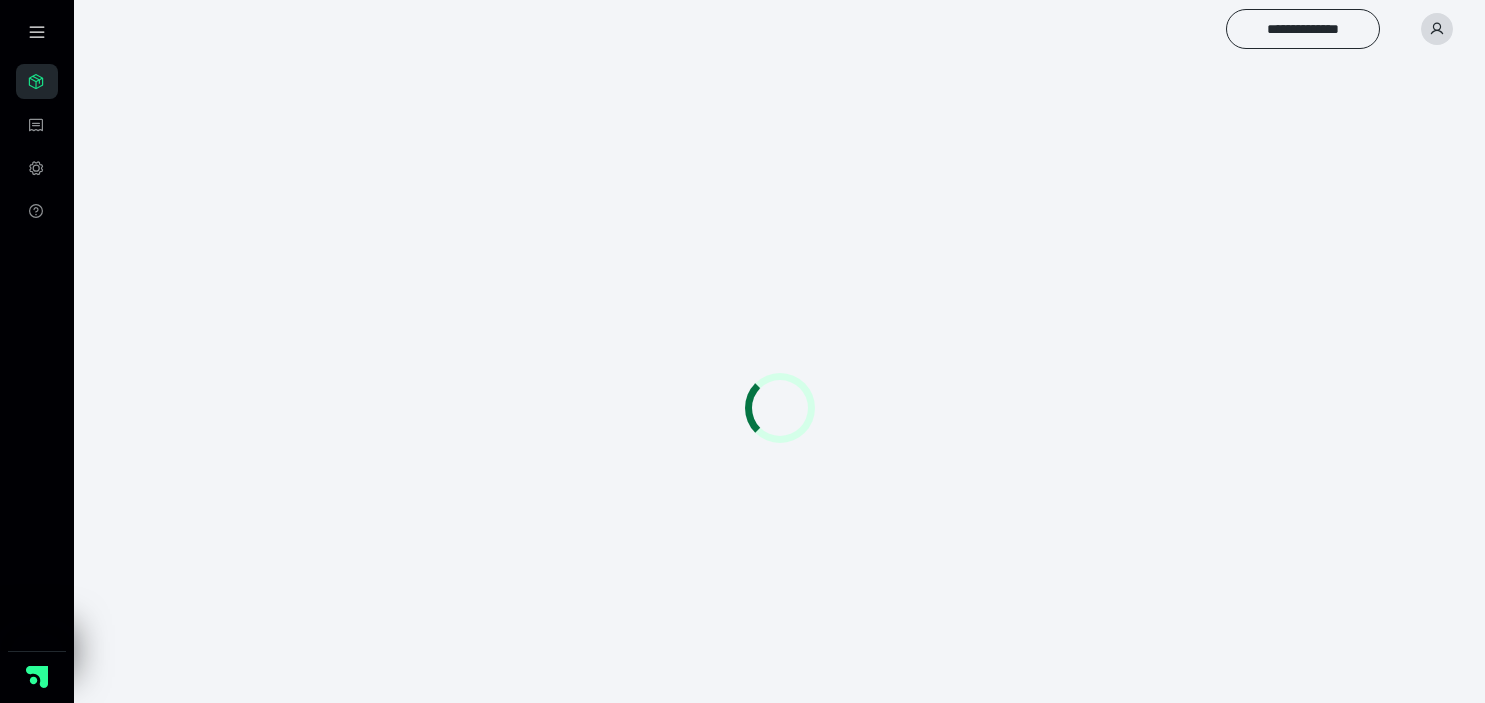 scroll, scrollTop: 0, scrollLeft: 0, axis: both 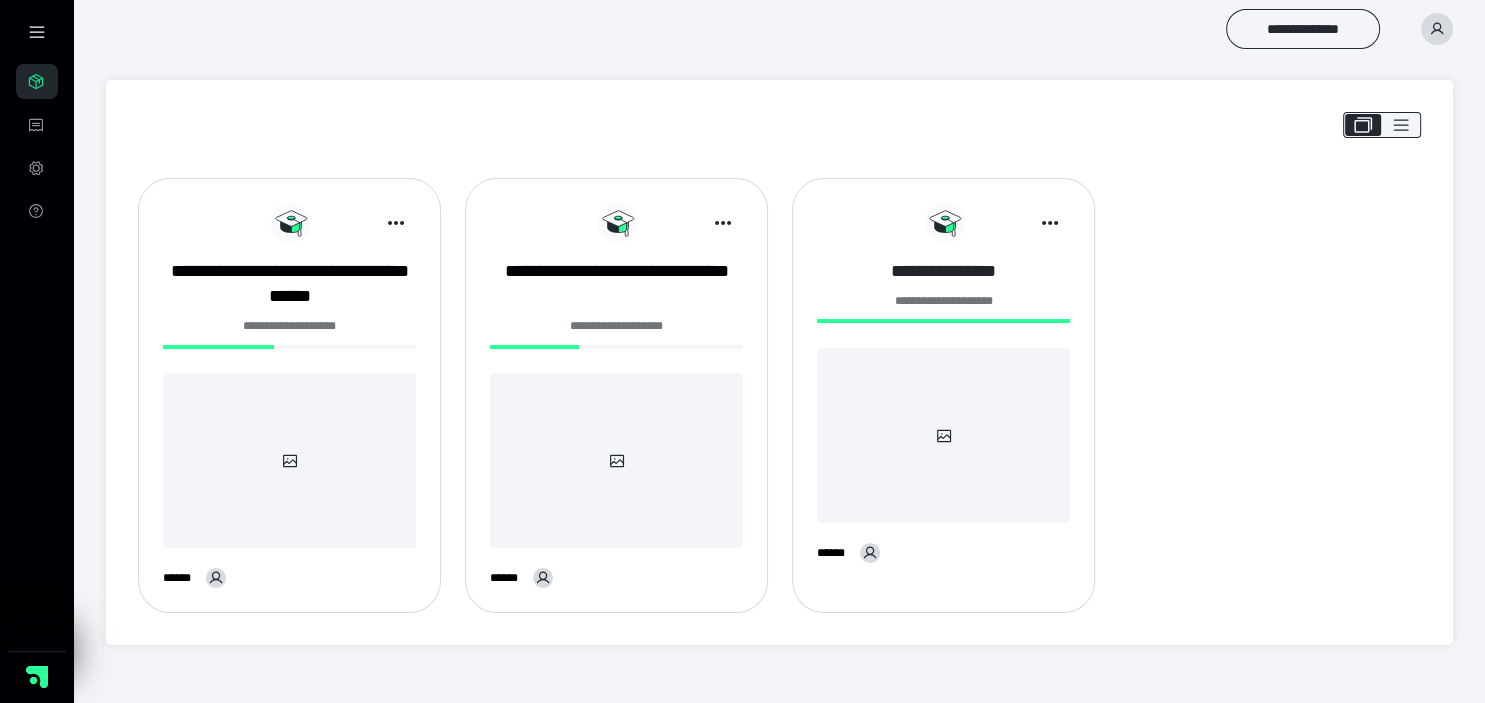 click on "**********" at bounding box center [943, 271] 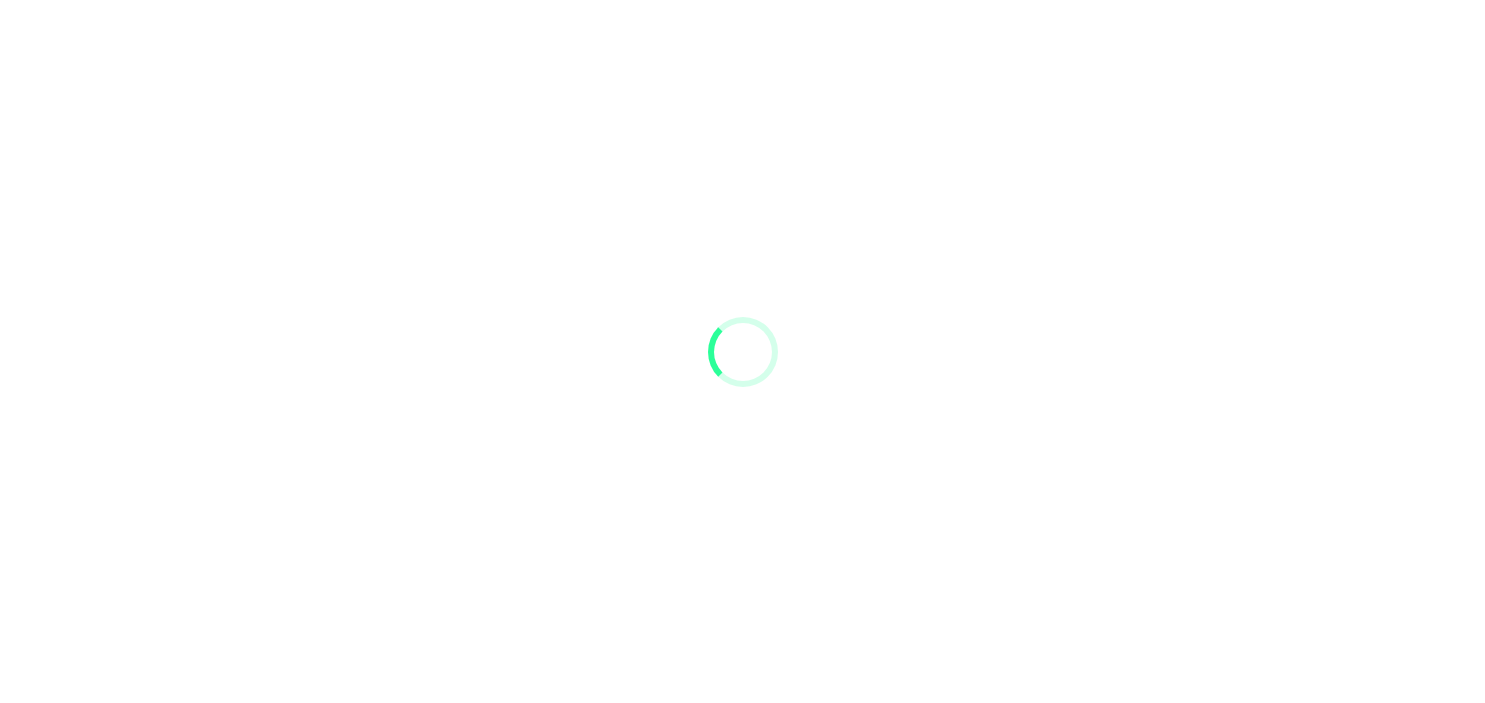 scroll, scrollTop: 0, scrollLeft: 0, axis: both 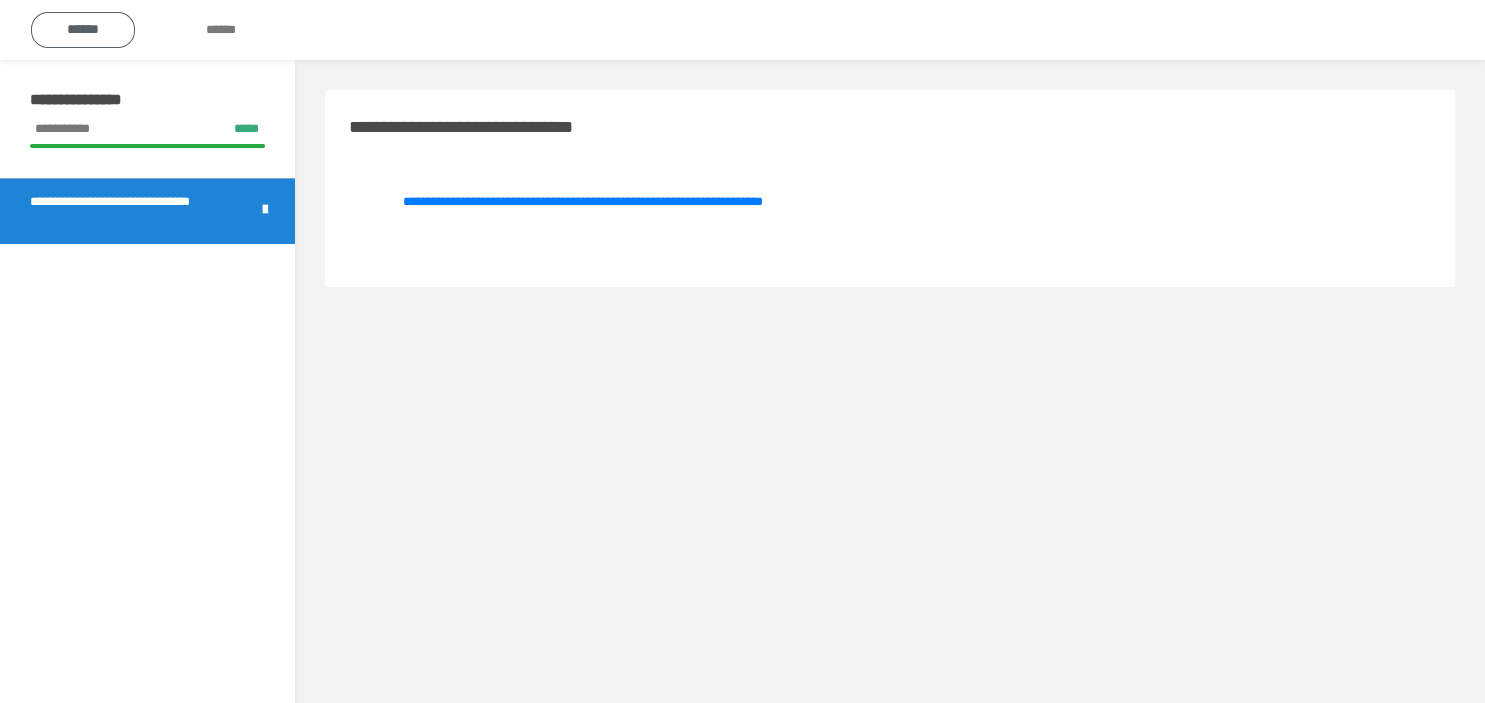 click on "******" at bounding box center [83, 29] 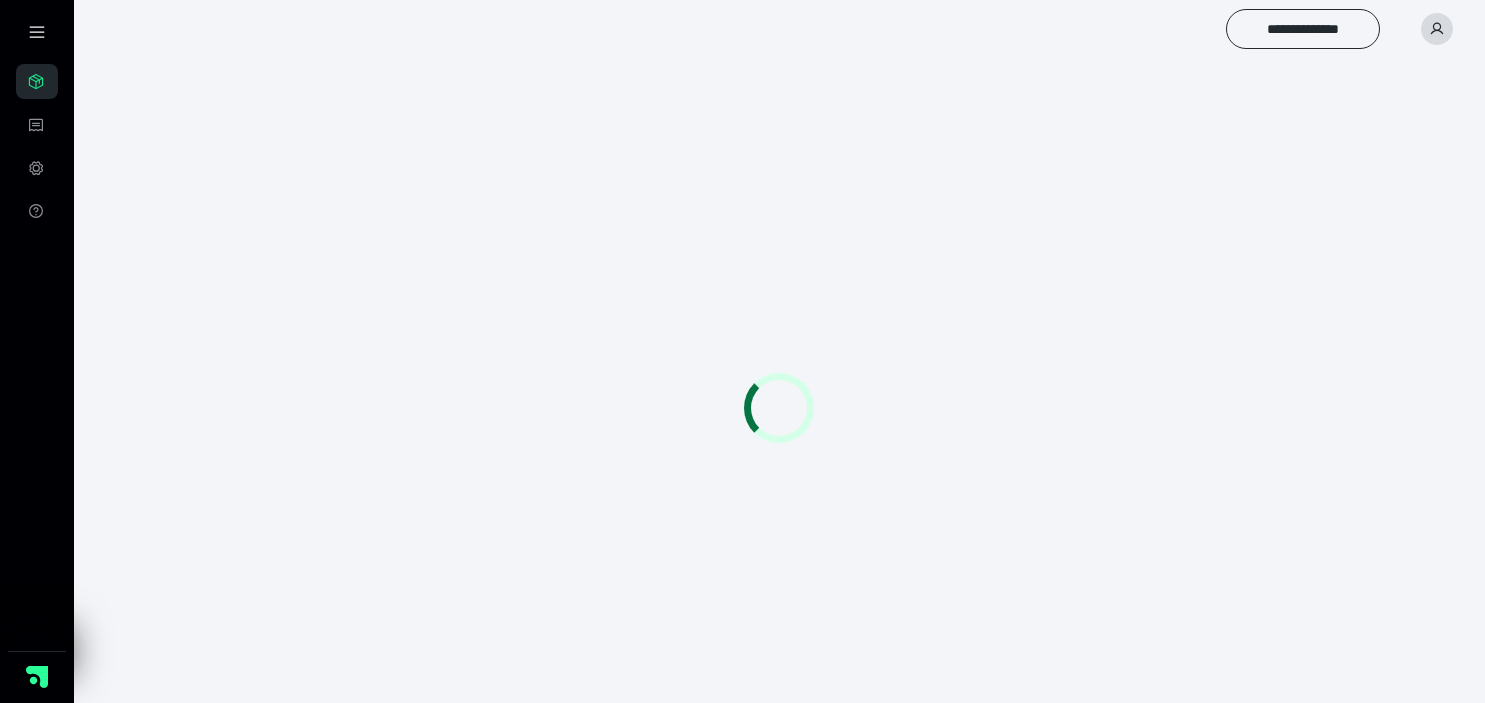scroll, scrollTop: 0, scrollLeft: 0, axis: both 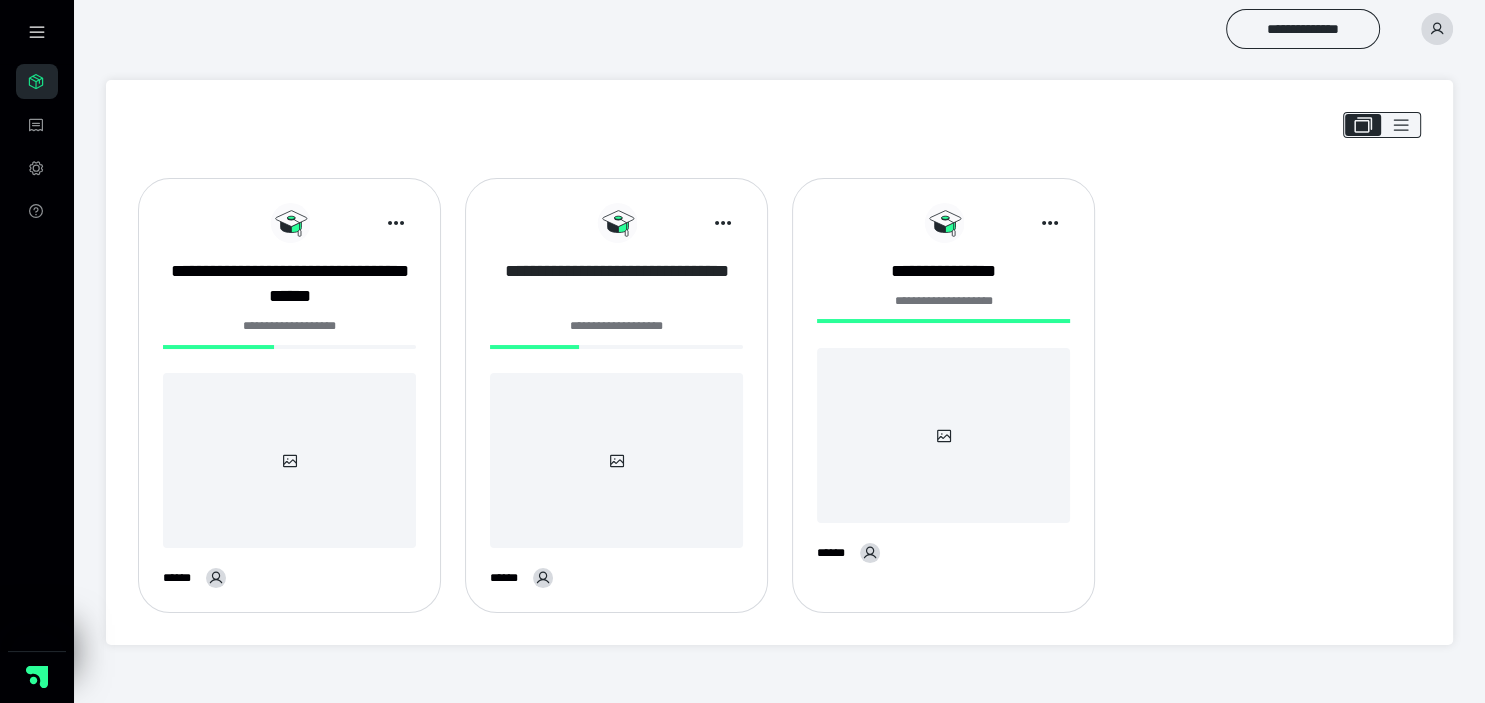 click on "**********" at bounding box center (616, 284) 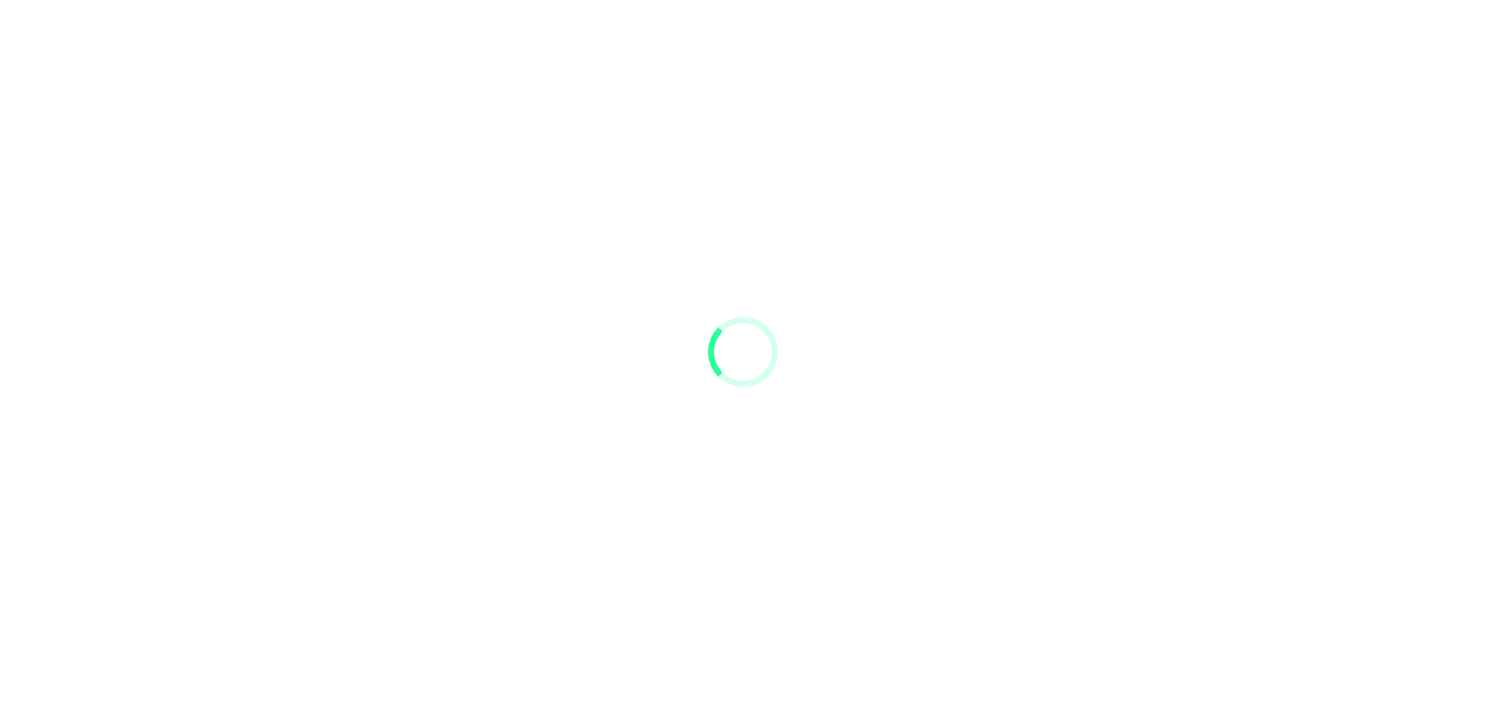 scroll, scrollTop: 0, scrollLeft: 0, axis: both 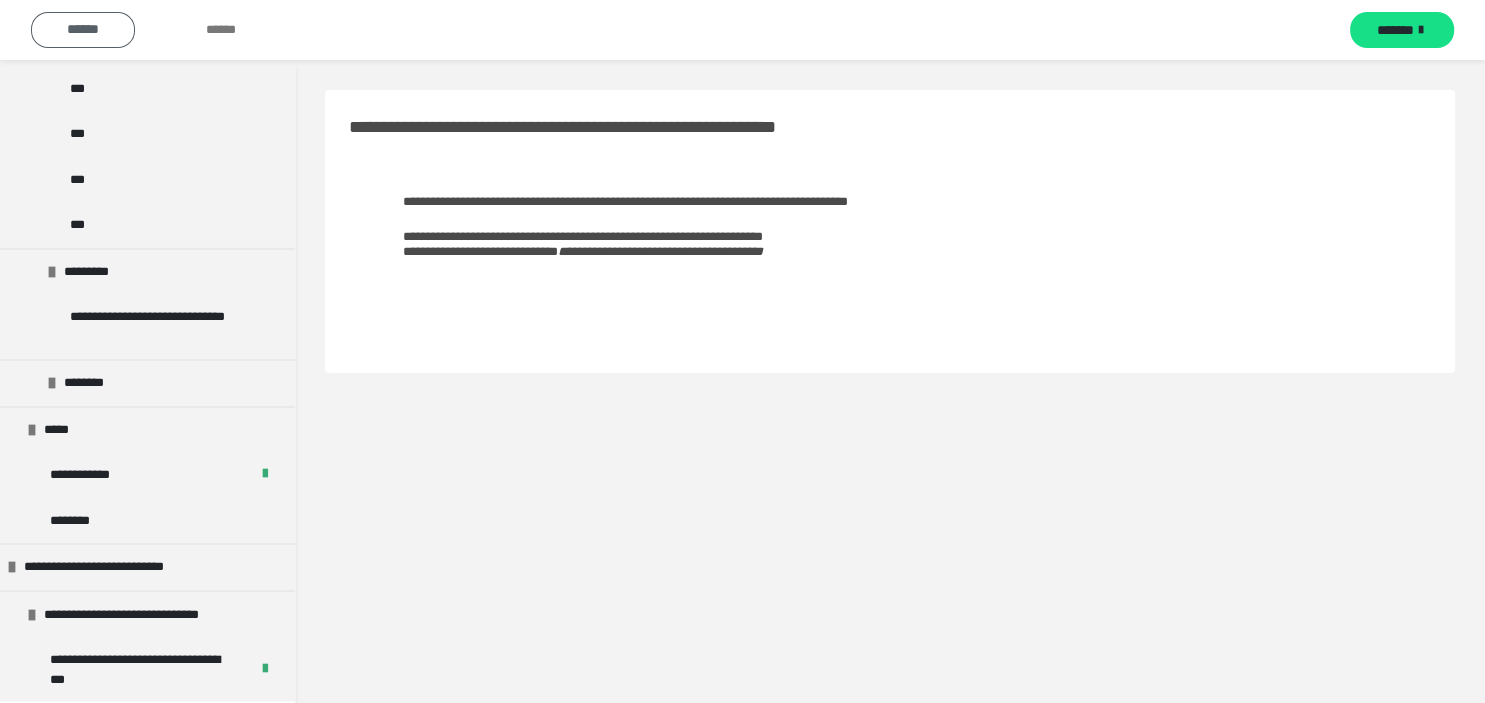 click on "******" at bounding box center (83, 29) 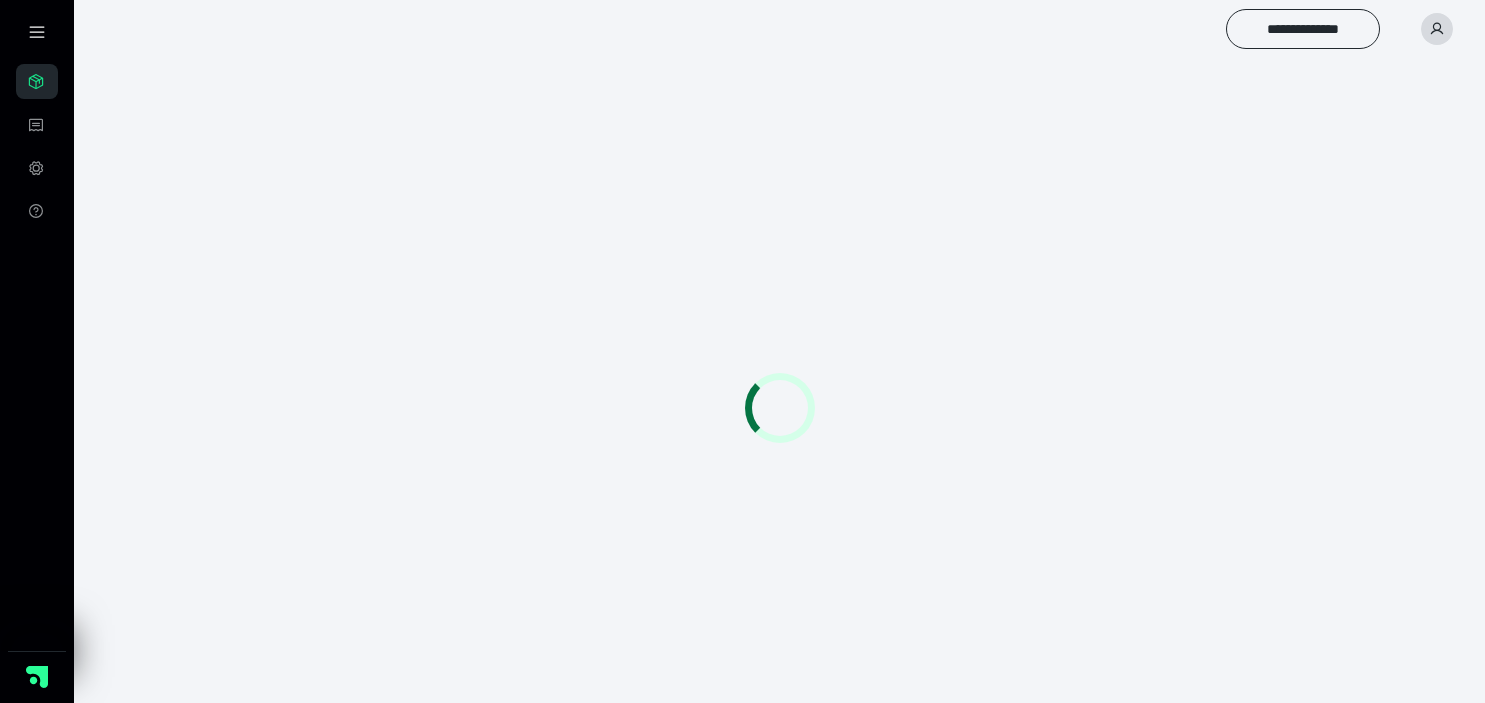 scroll, scrollTop: 0, scrollLeft: 0, axis: both 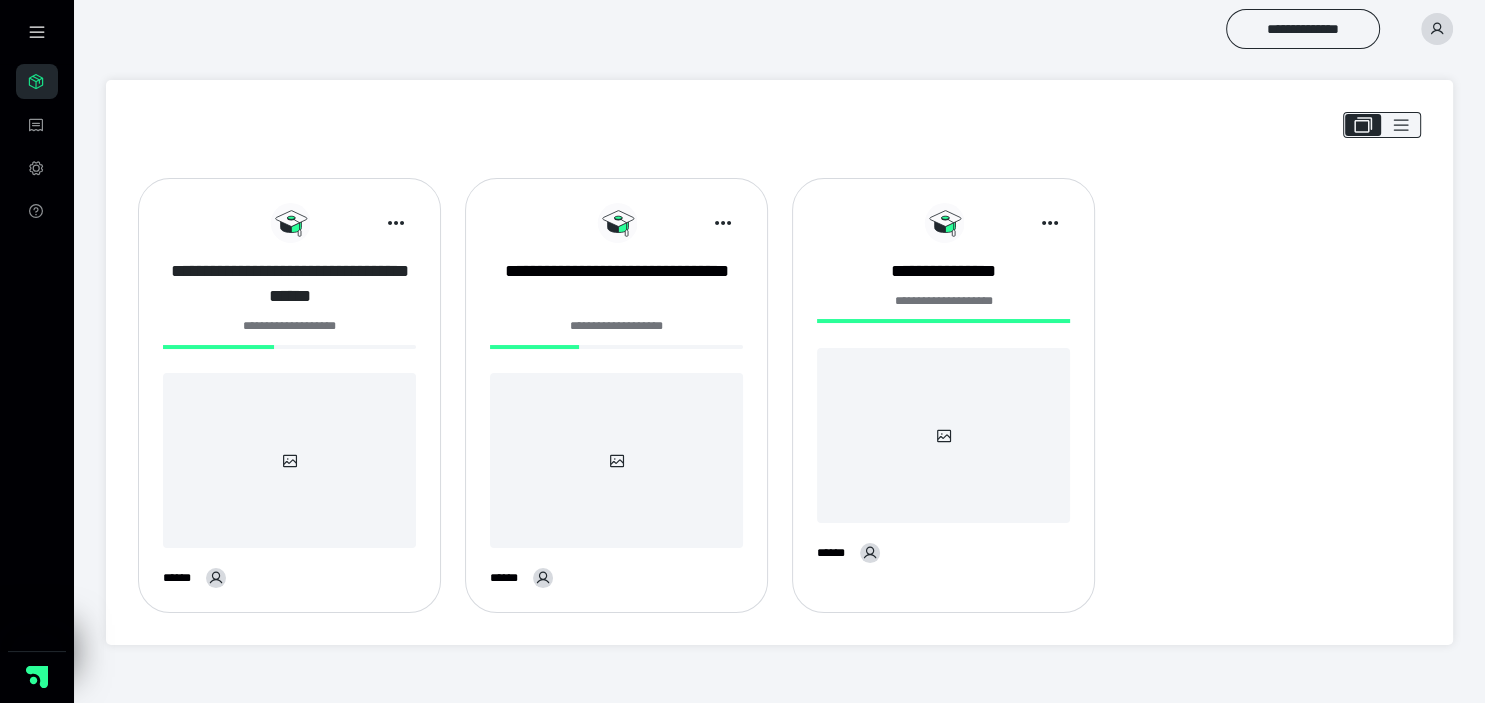 click on "**********" at bounding box center (289, 284) 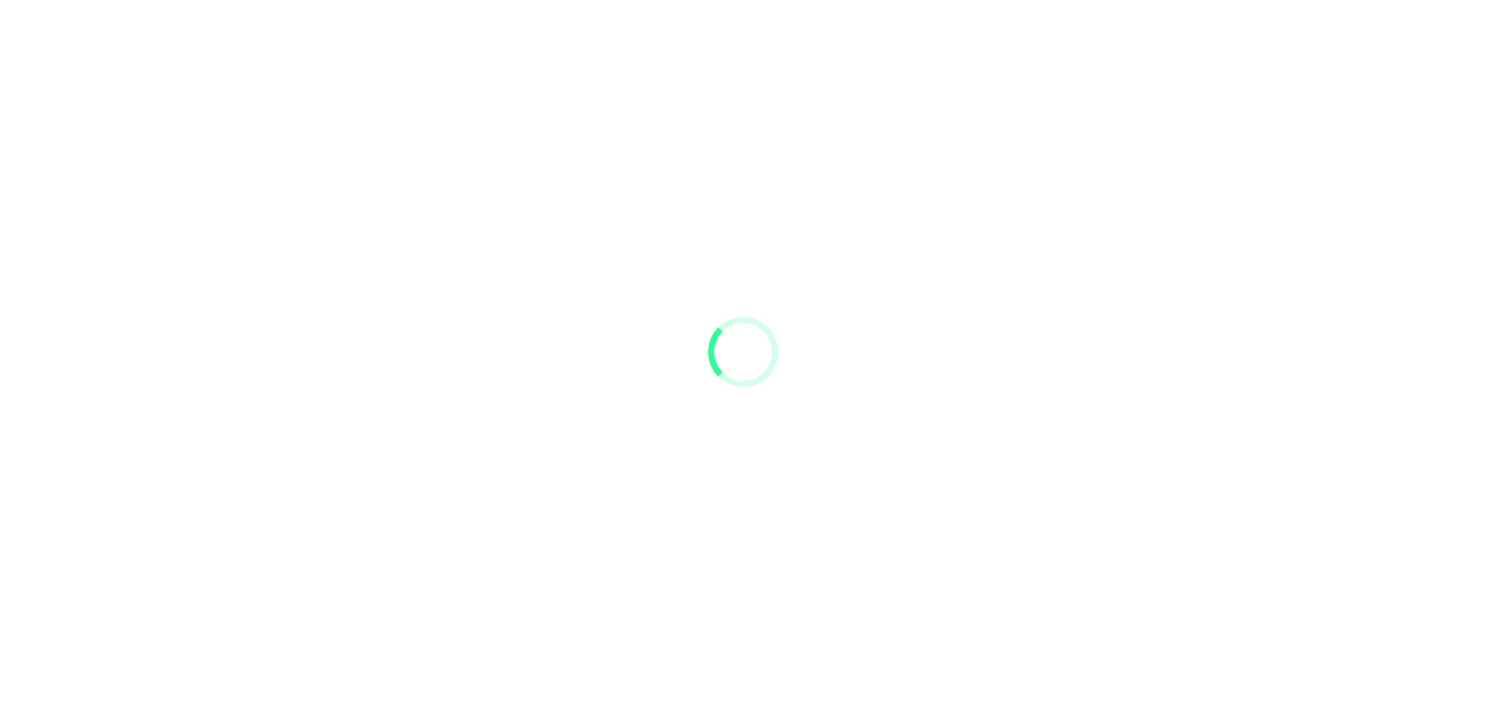 scroll, scrollTop: 0, scrollLeft: 0, axis: both 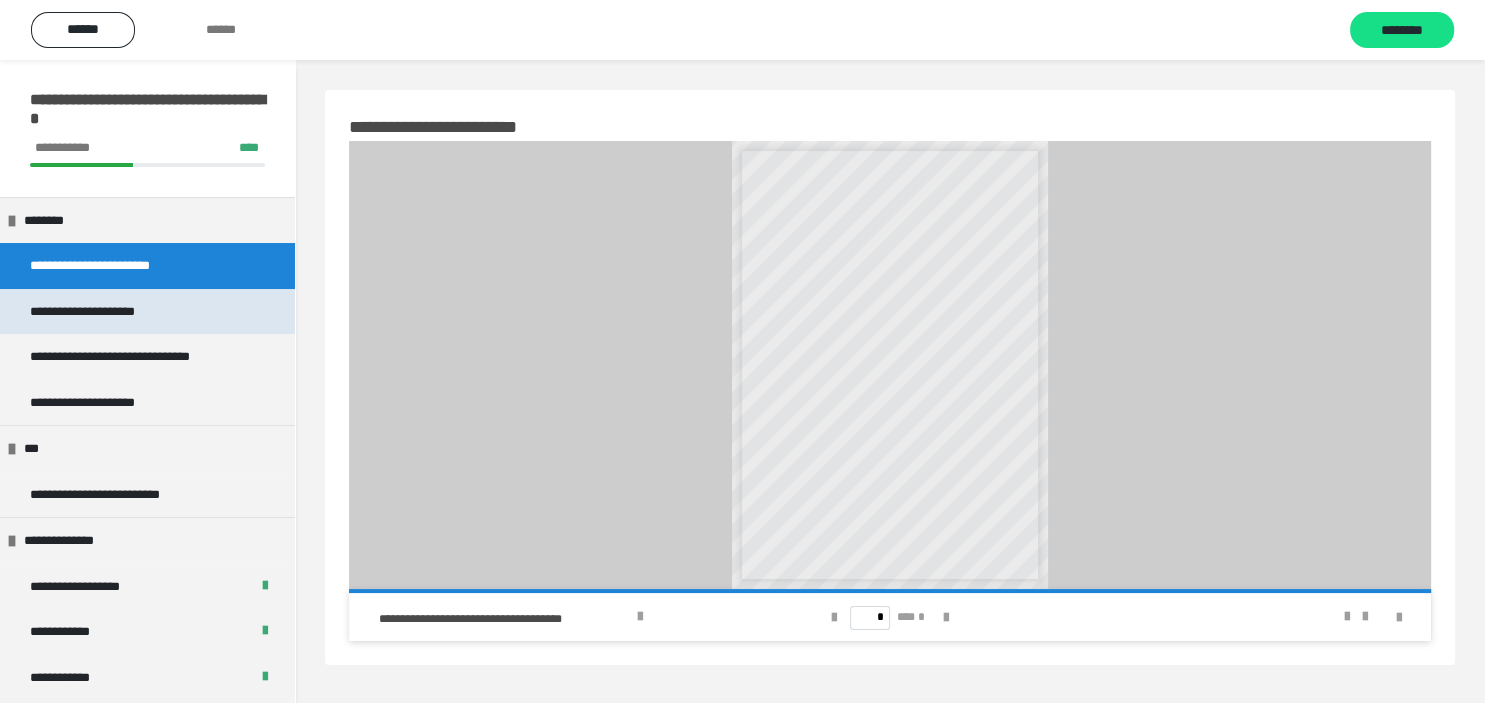click on "**********" at bounding box center [147, 312] 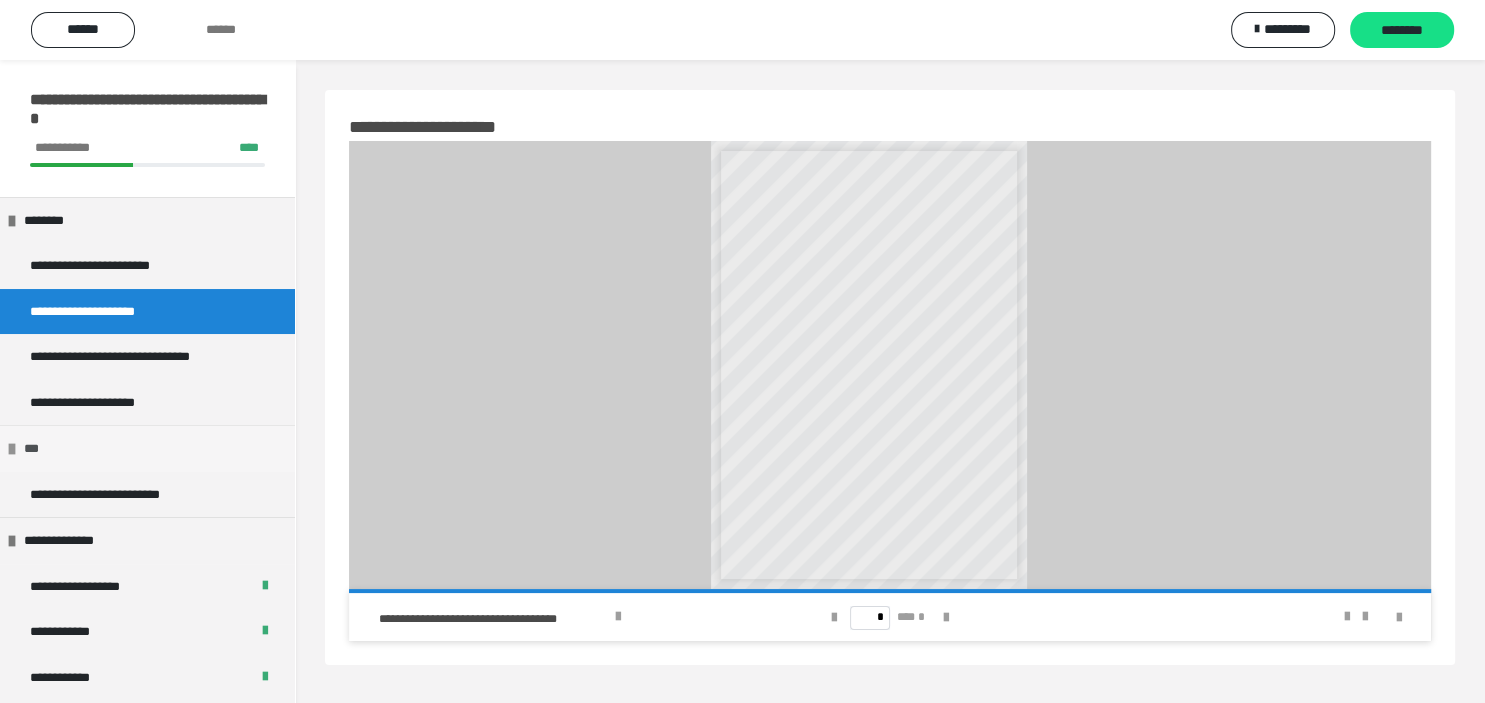 scroll, scrollTop: 47, scrollLeft: 0, axis: vertical 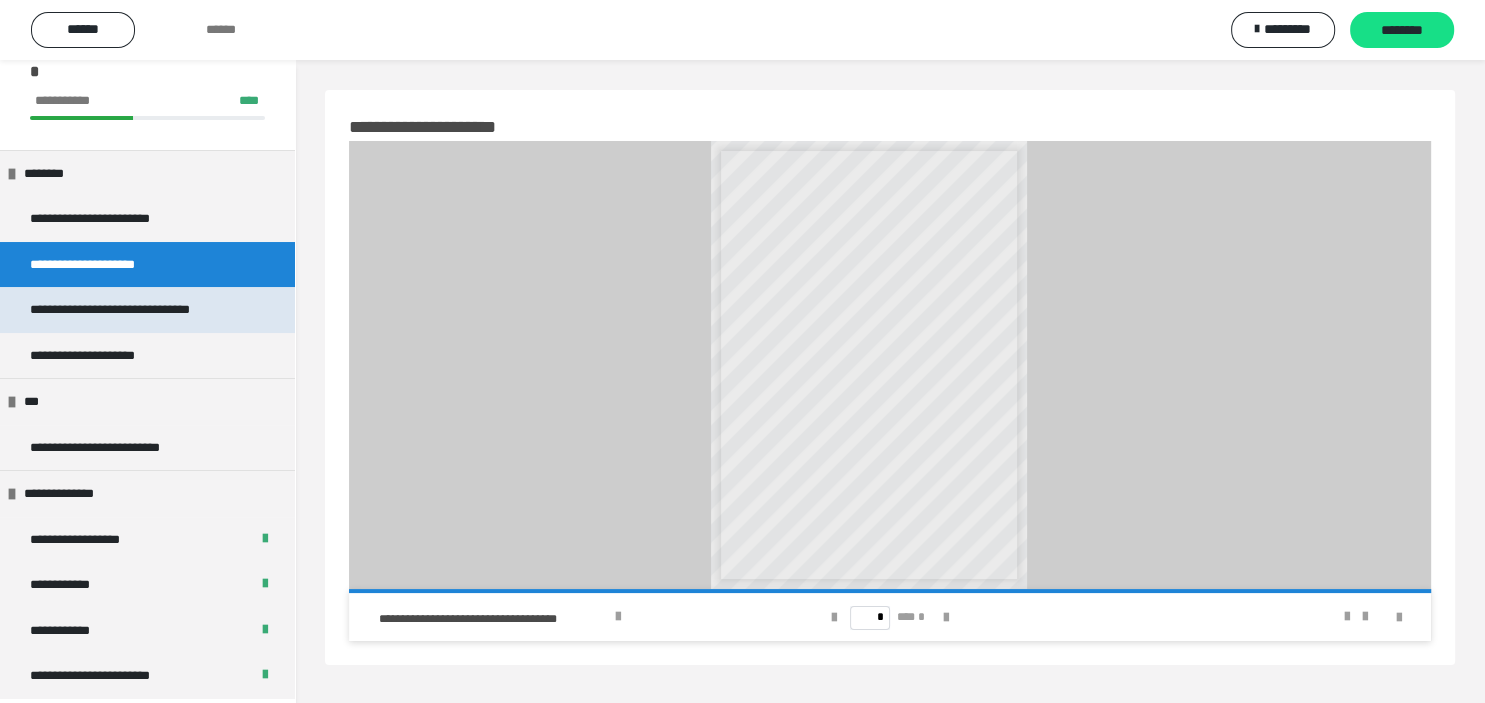 click on "**********" at bounding box center [135, 310] 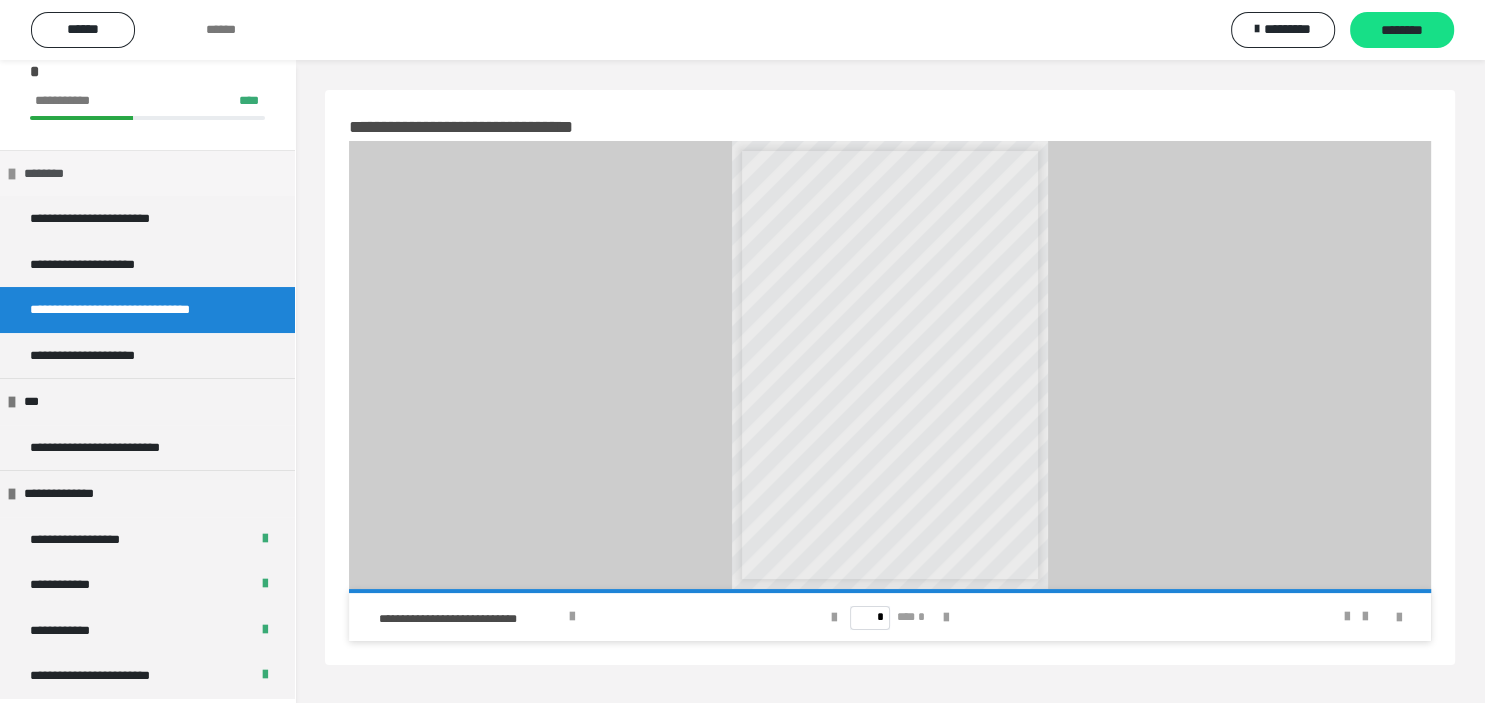 click on "********" at bounding box center [51, 174] 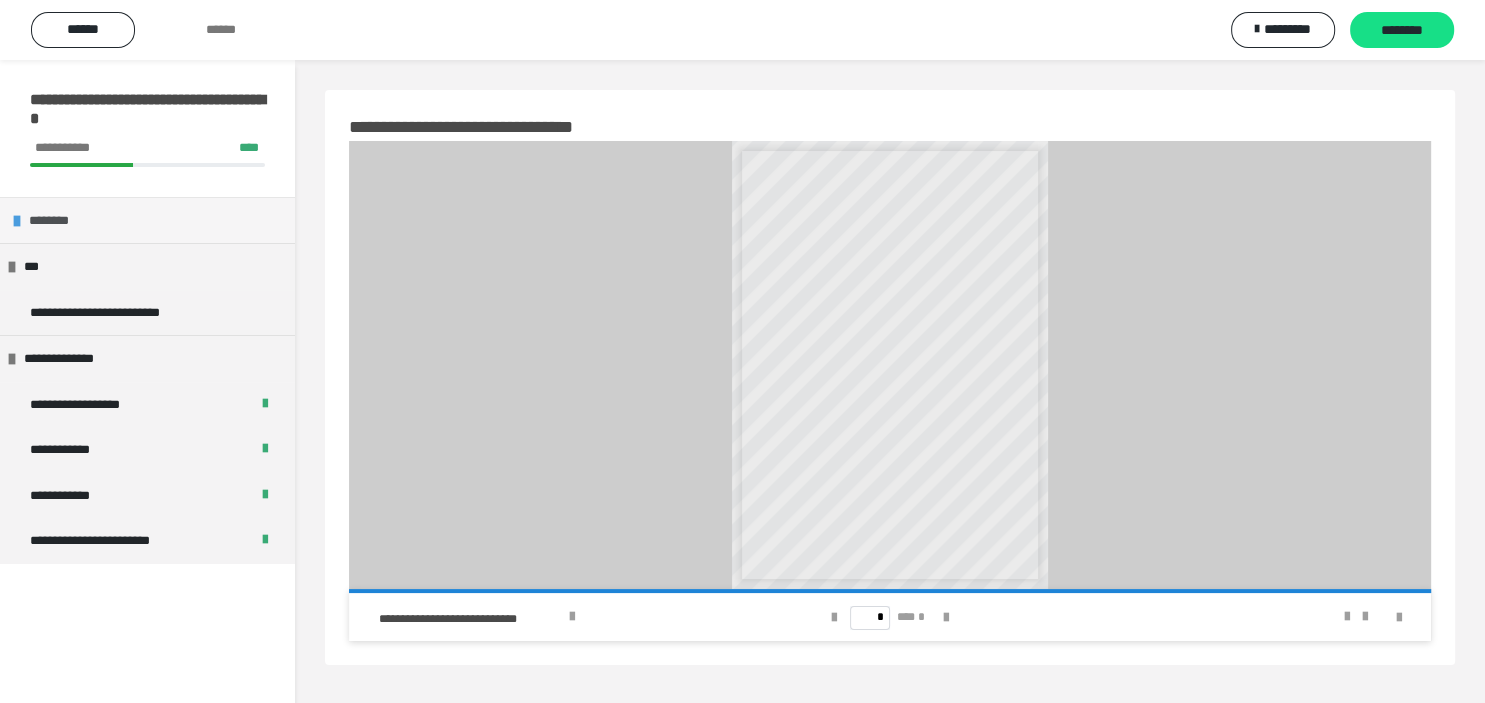 scroll, scrollTop: 0, scrollLeft: 0, axis: both 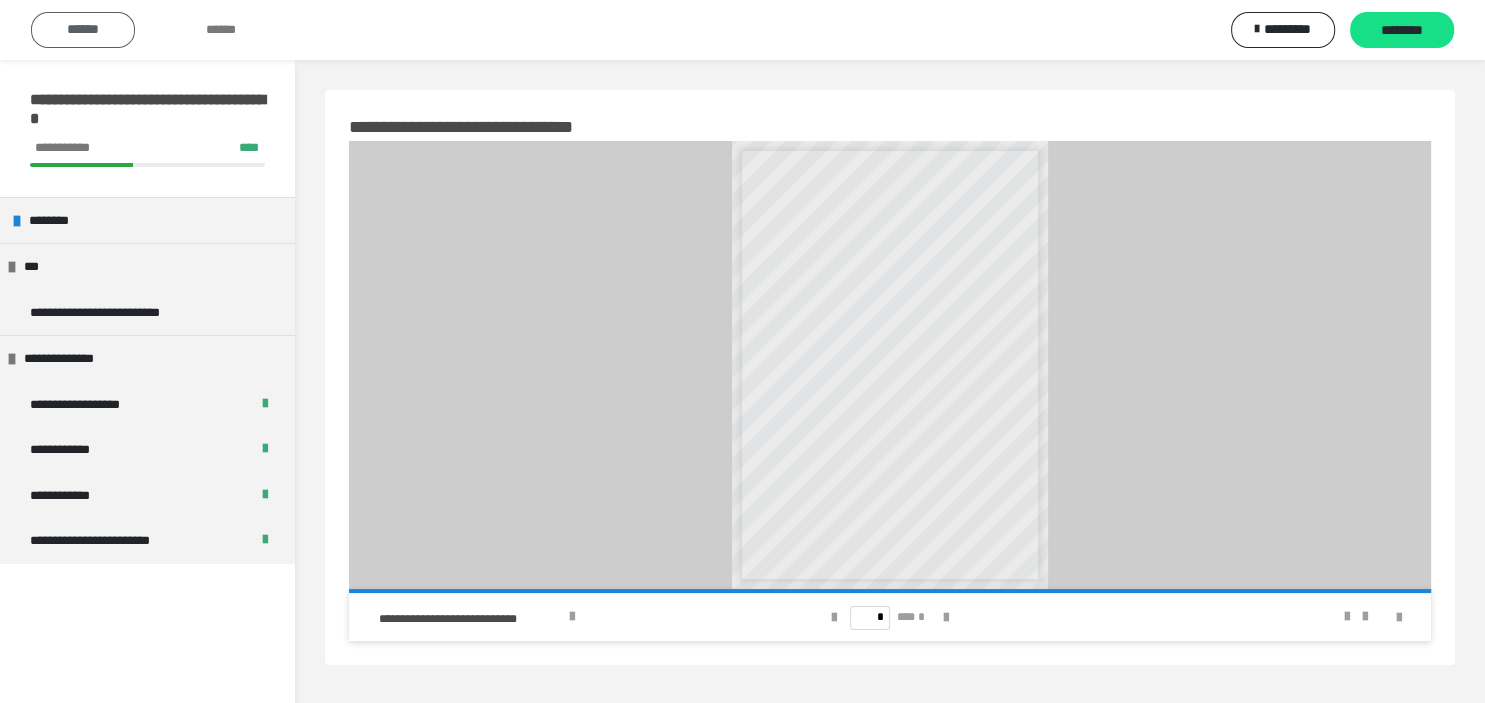 click on "******" at bounding box center (83, 29) 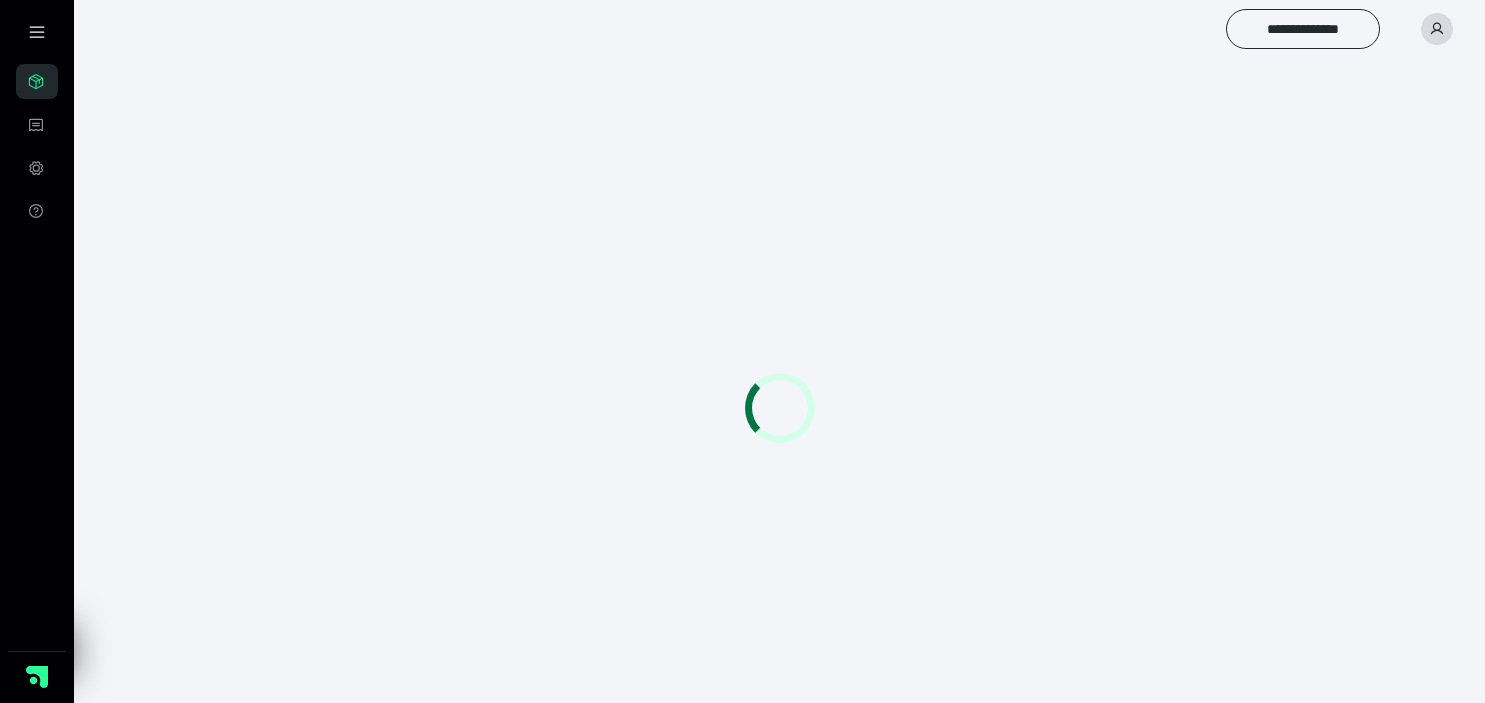 scroll, scrollTop: 0, scrollLeft: 0, axis: both 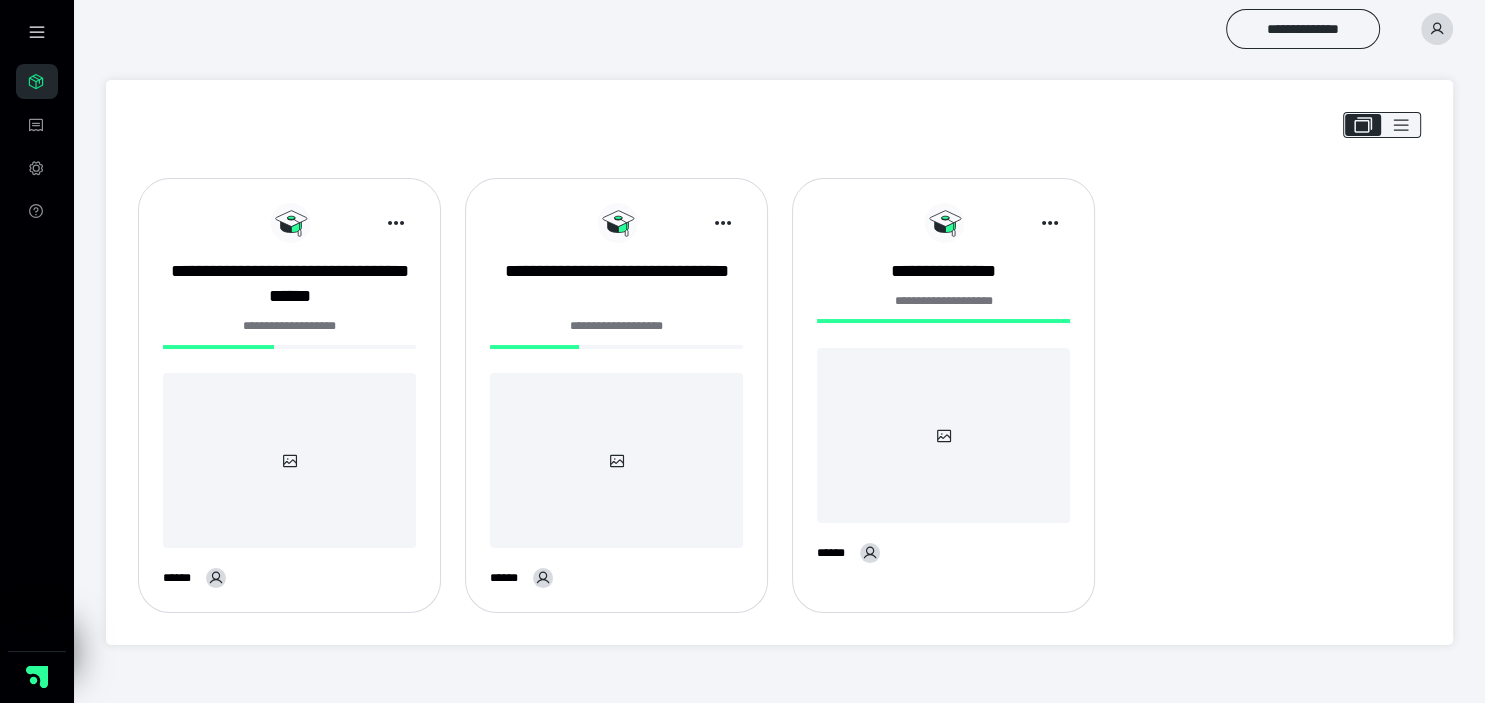 click on "**********" at bounding box center [943, 301] 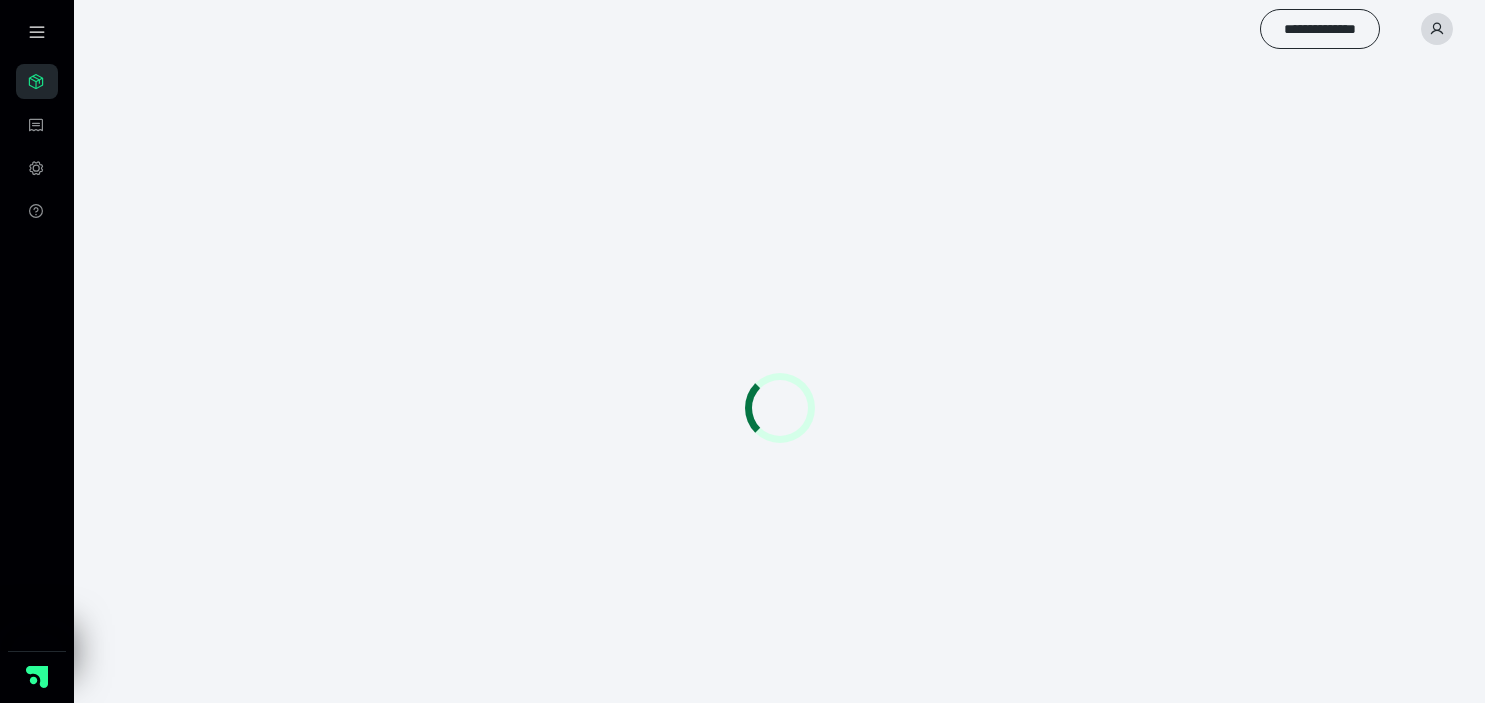 scroll, scrollTop: 0, scrollLeft: 0, axis: both 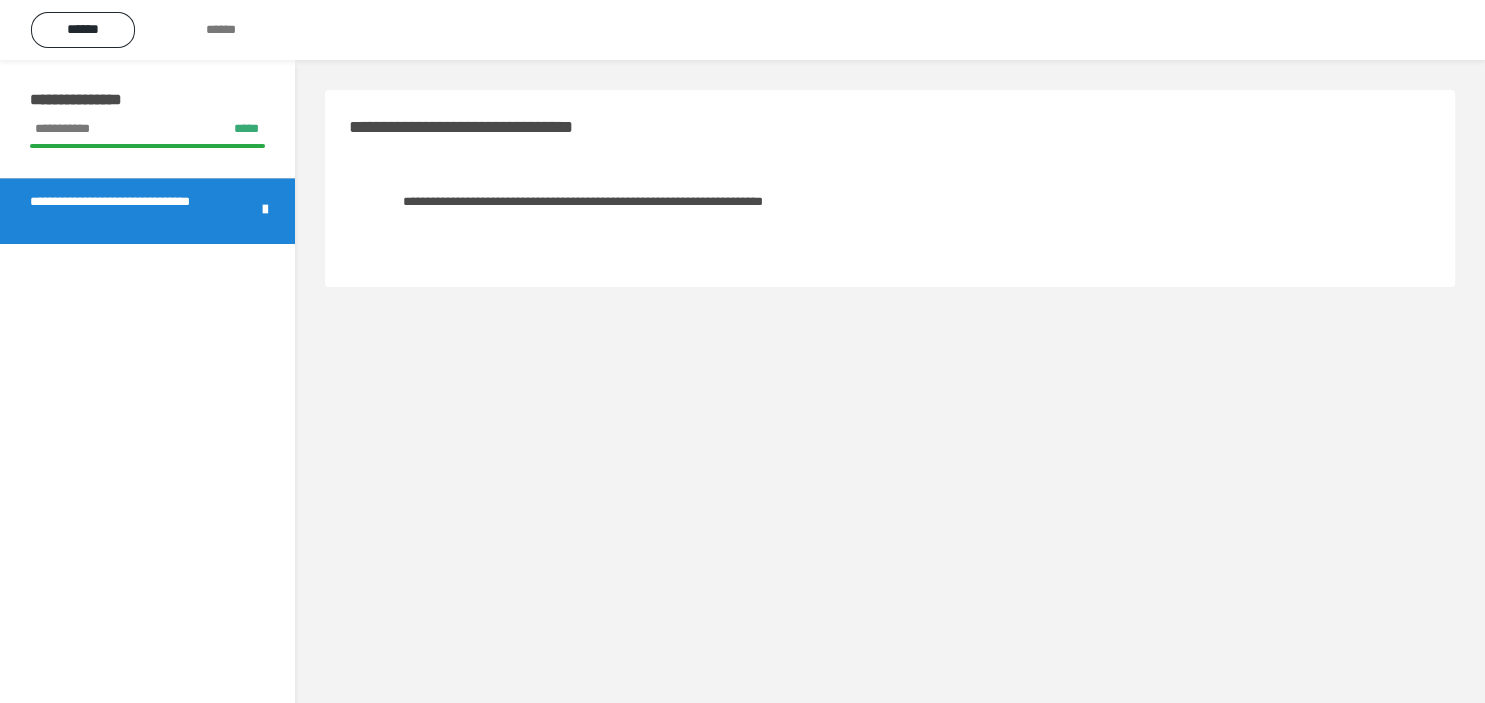 click on "**********" at bounding box center [583, 201] 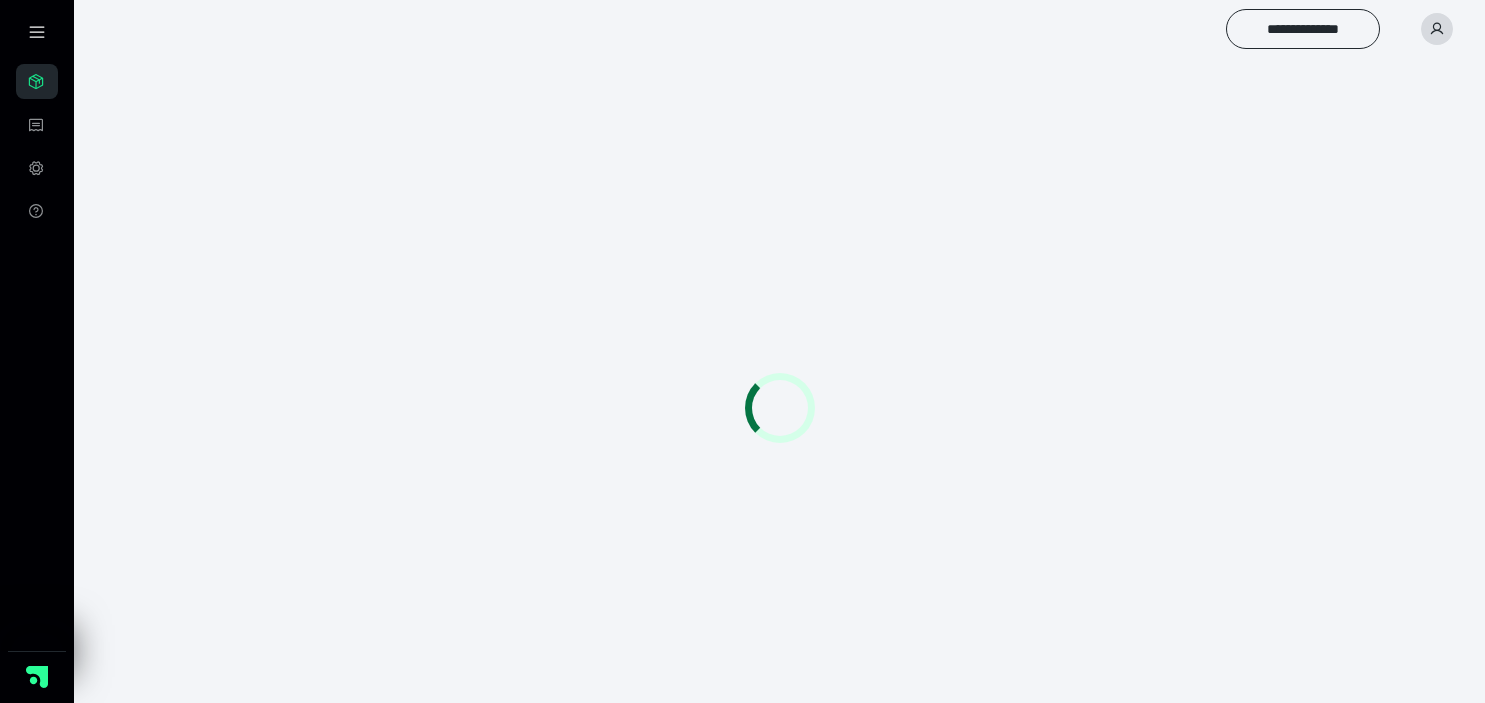 scroll, scrollTop: 0, scrollLeft: 0, axis: both 